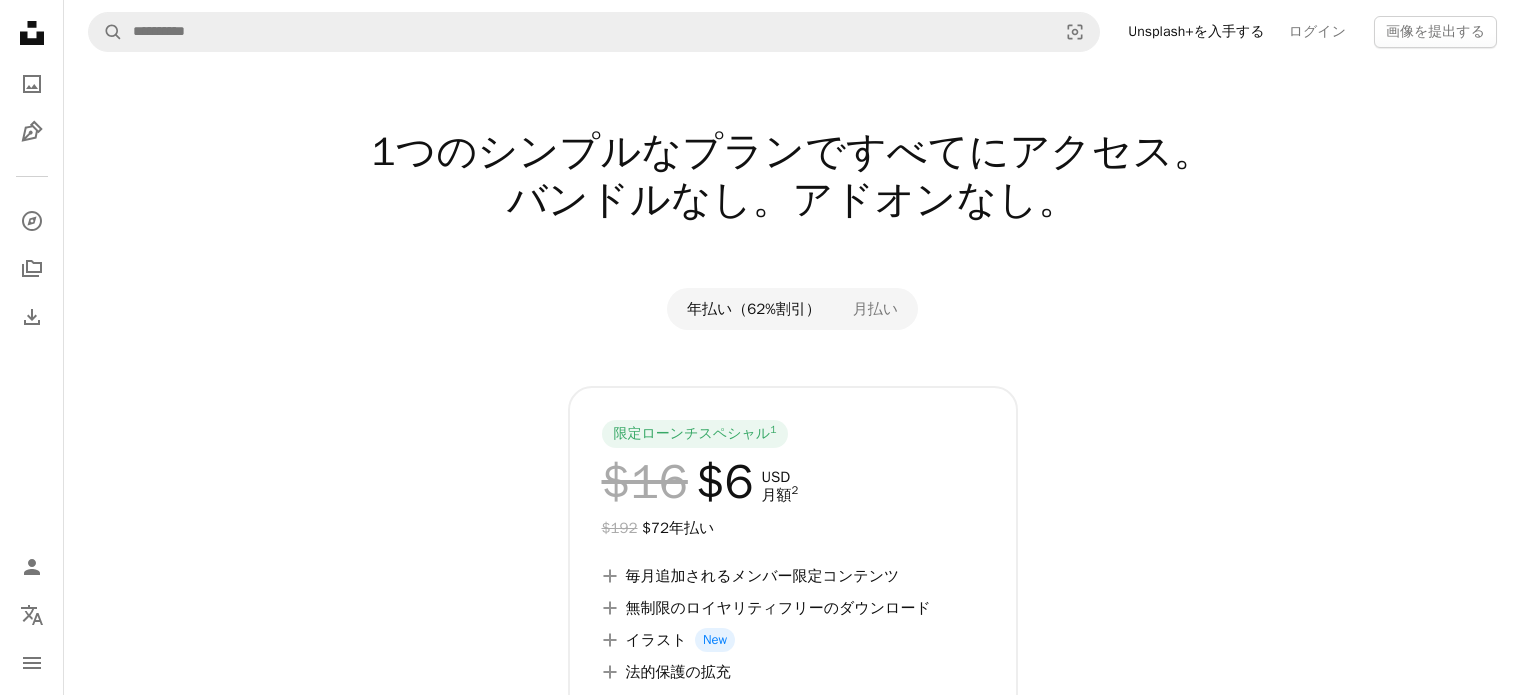 scroll, scrollTop: 0, scrollLeft: 0, axis: both 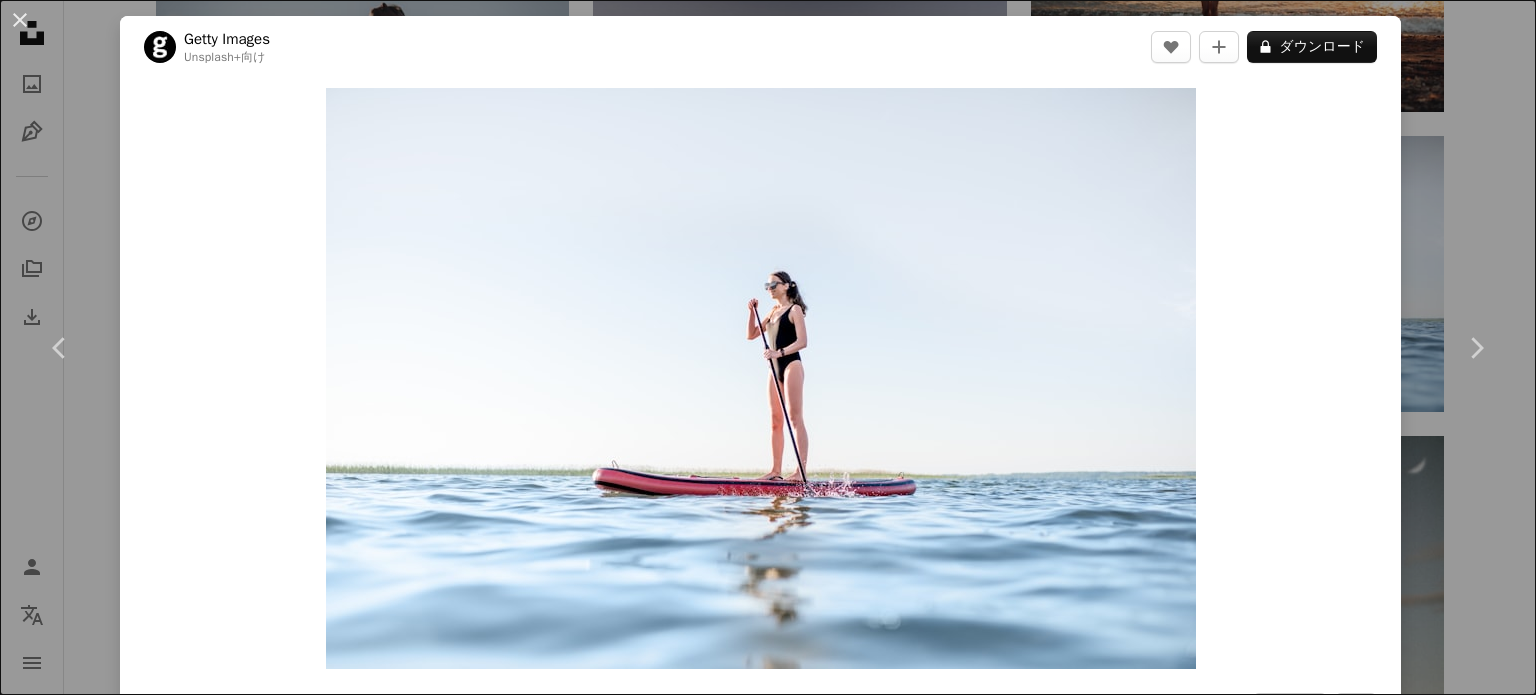 click on "An X shape" at bounding box center (20, 20) 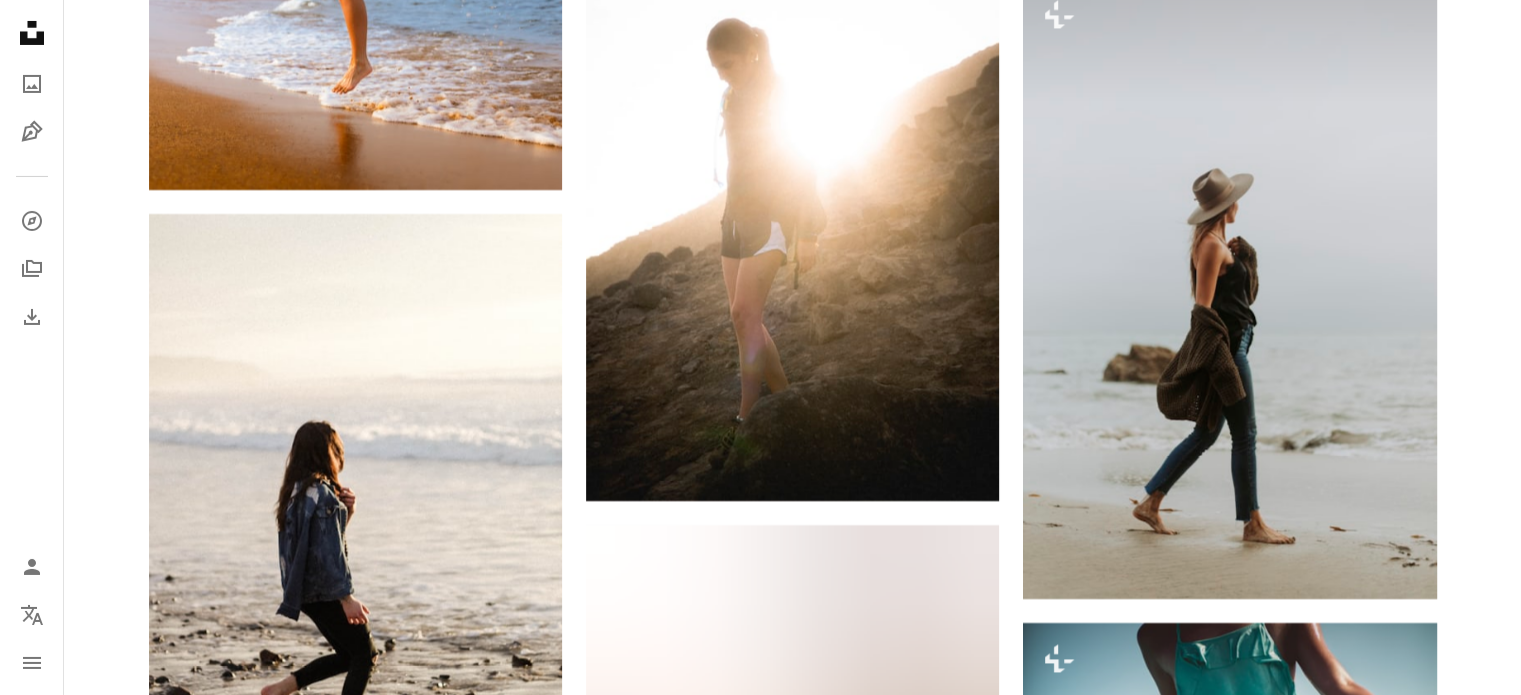 scroll, scrollTop: 14800, scrollLeft: 0, axis: vertical 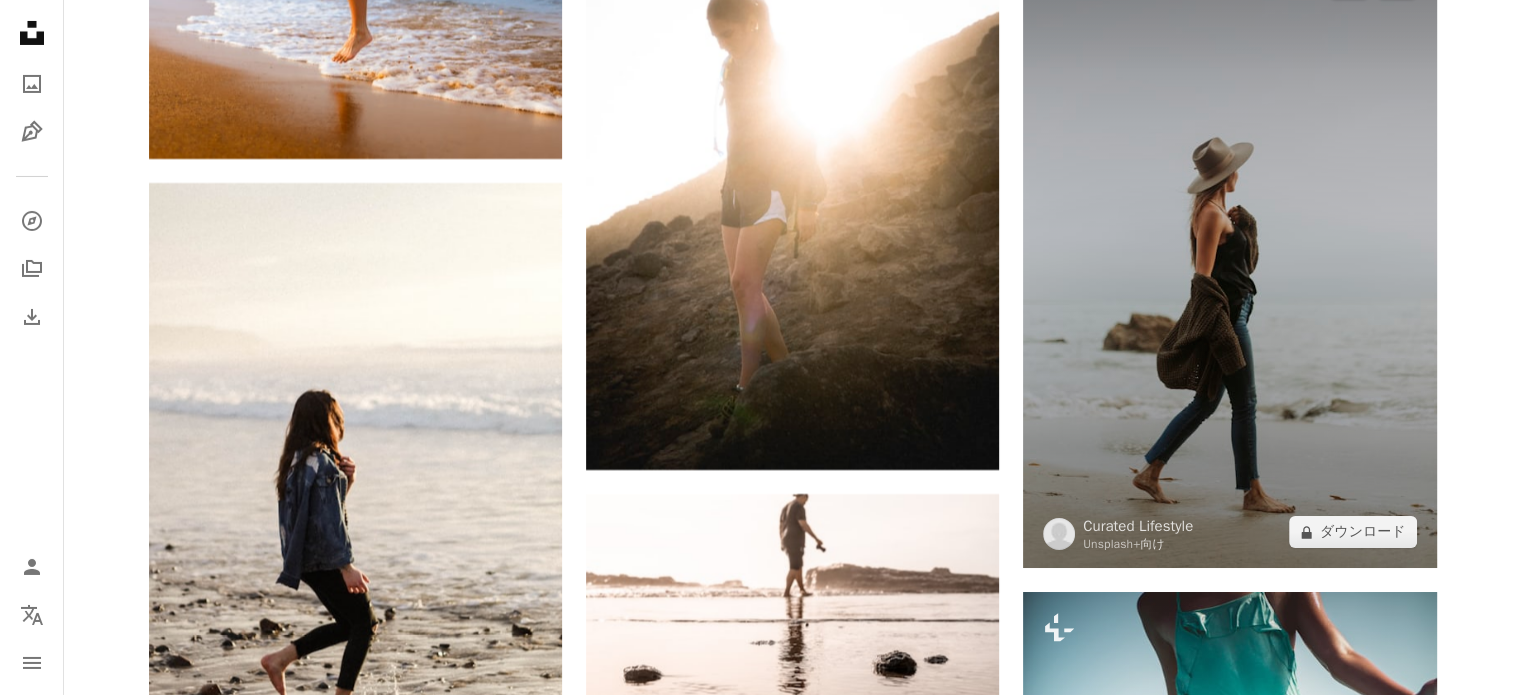 click at bounding box center [1229, 258] 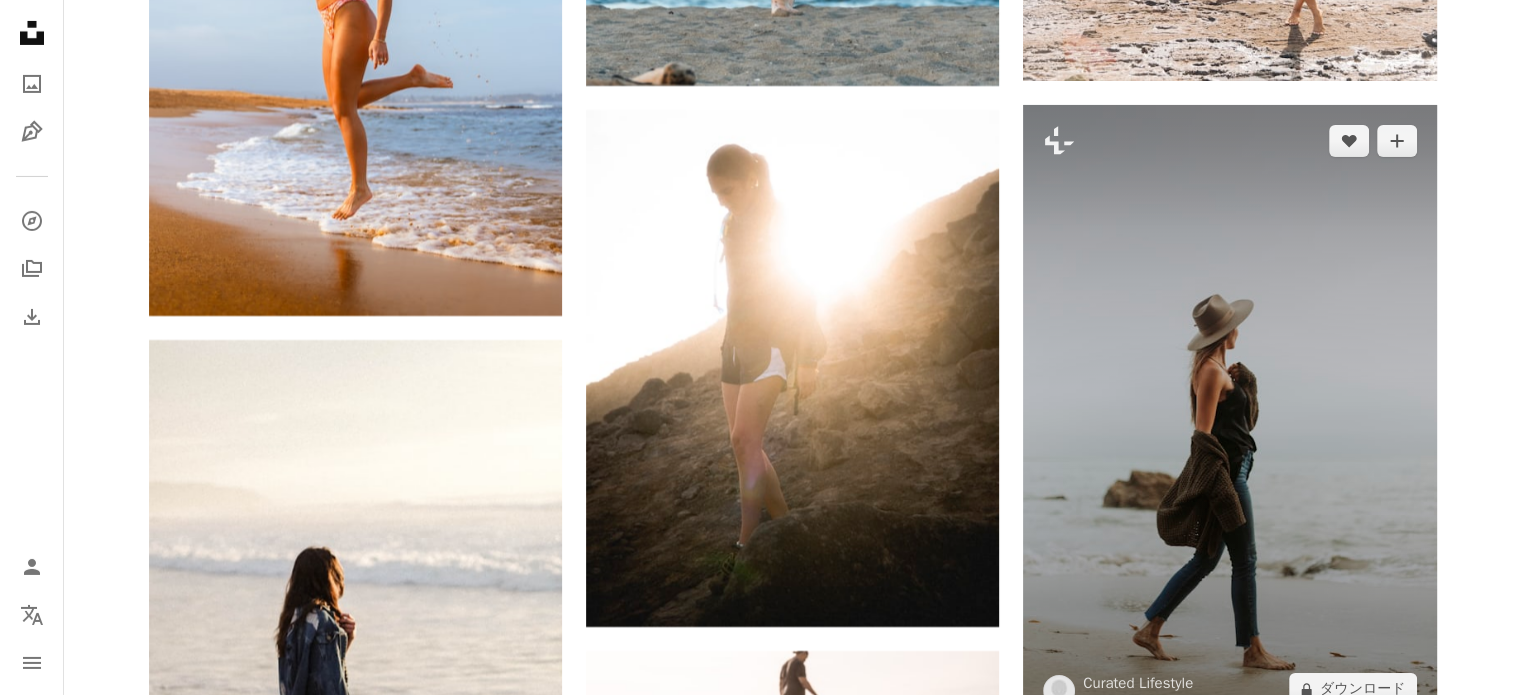 scroll, scrollTop: 14500, scrollLeft: 0, axis: vertical 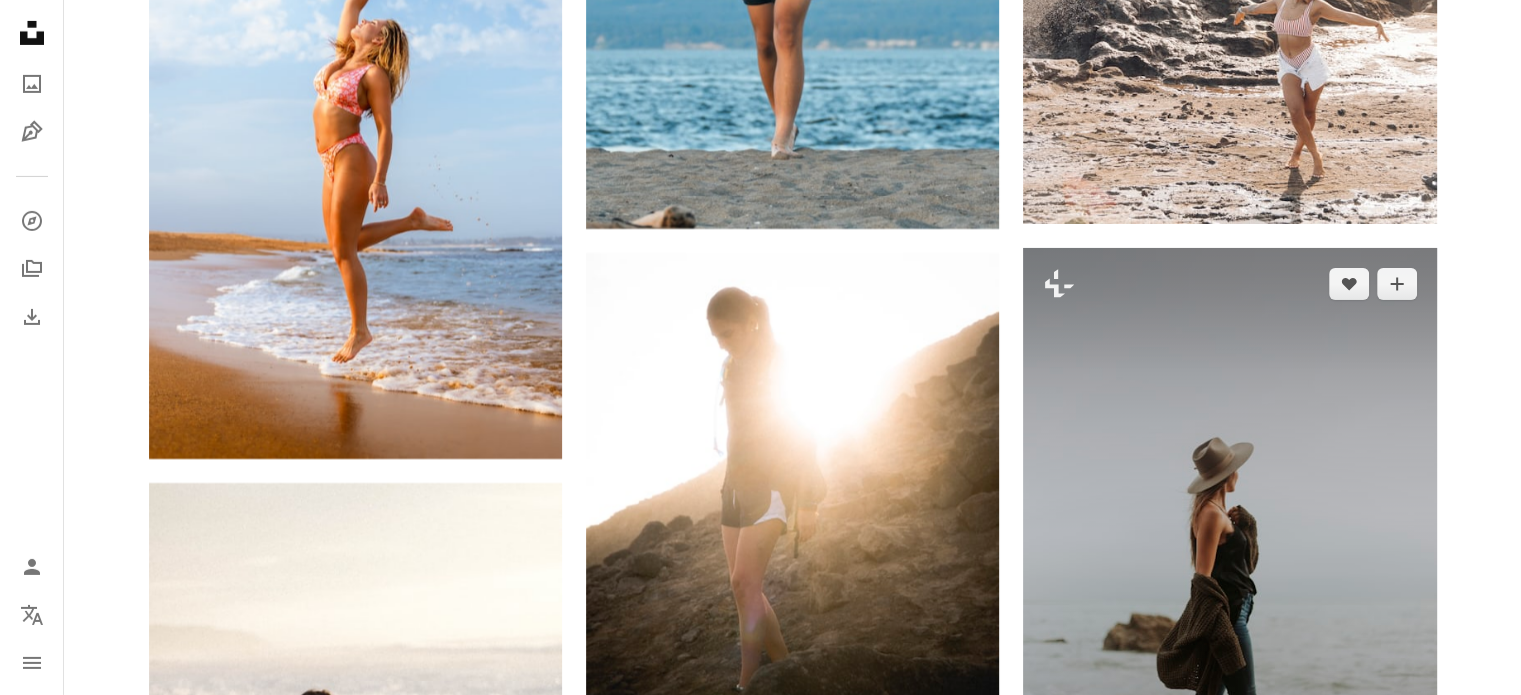 click at bounding box center (1229, 558) 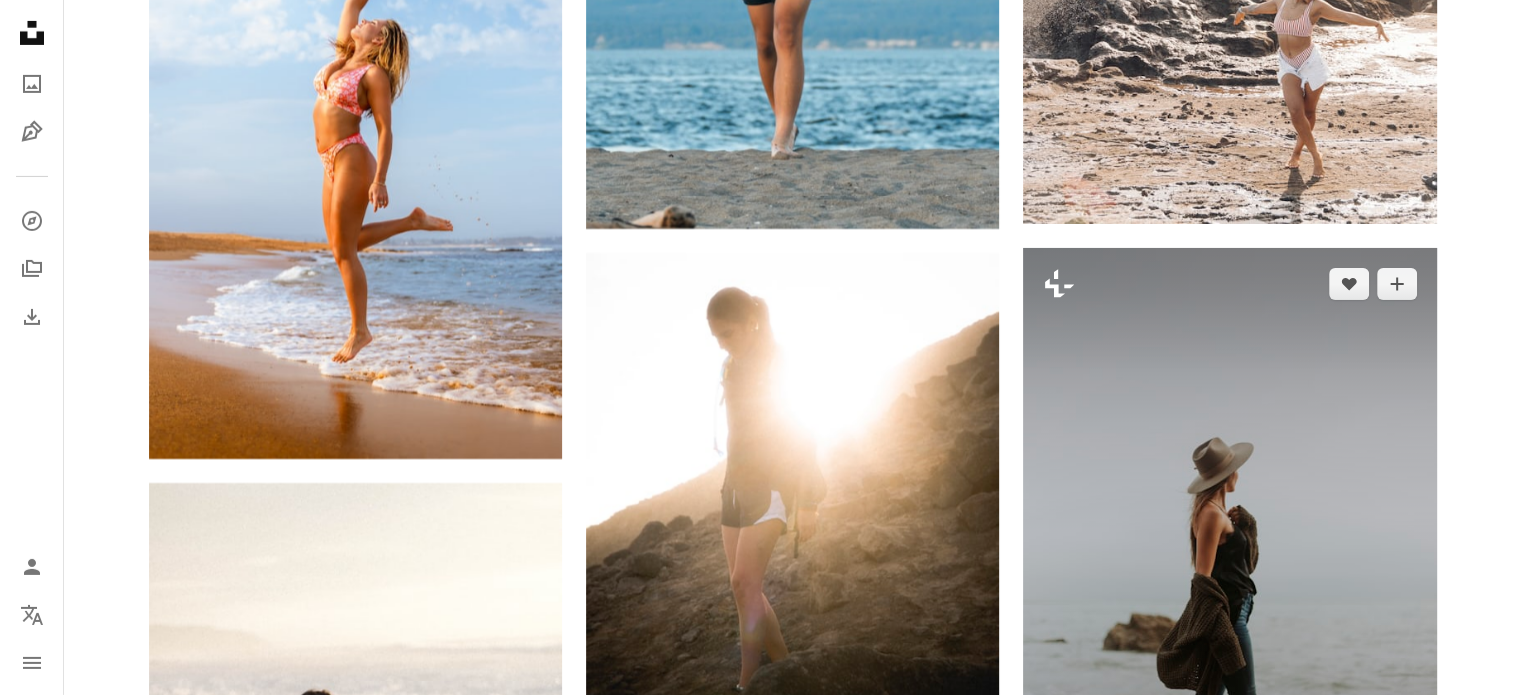 click on "Plus sign for Unsplash+" 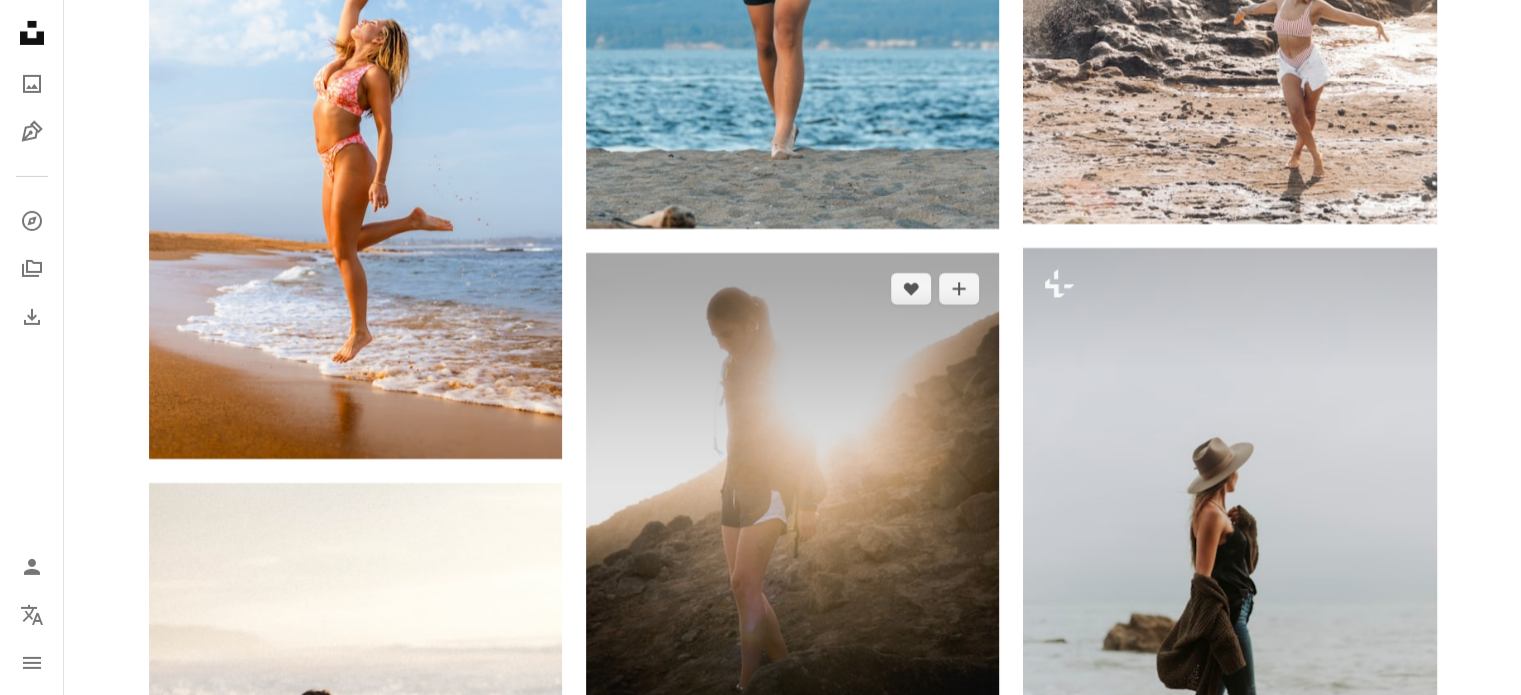 scroll, scrollTop: 0, scrollLeft: 0, axis: both 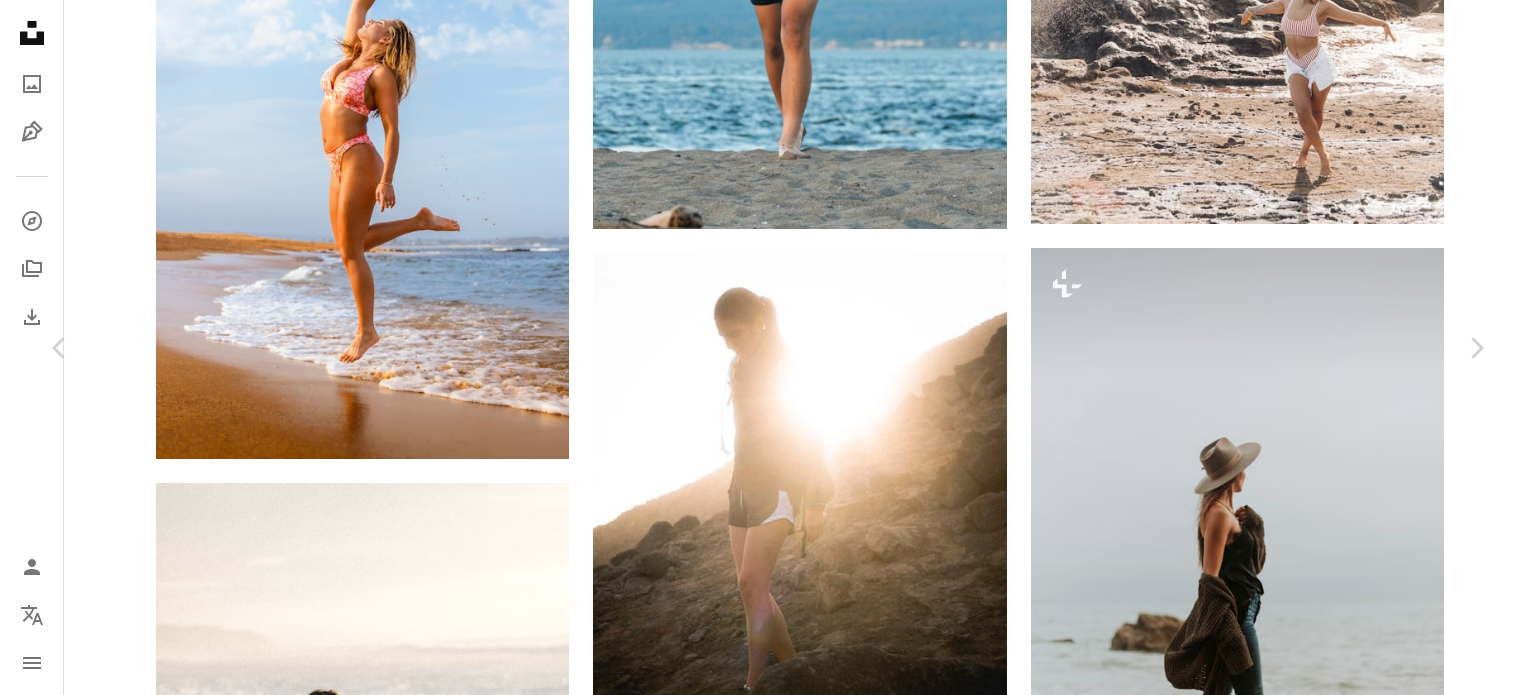 click on "An X shape" at bounding box center [20, 20] 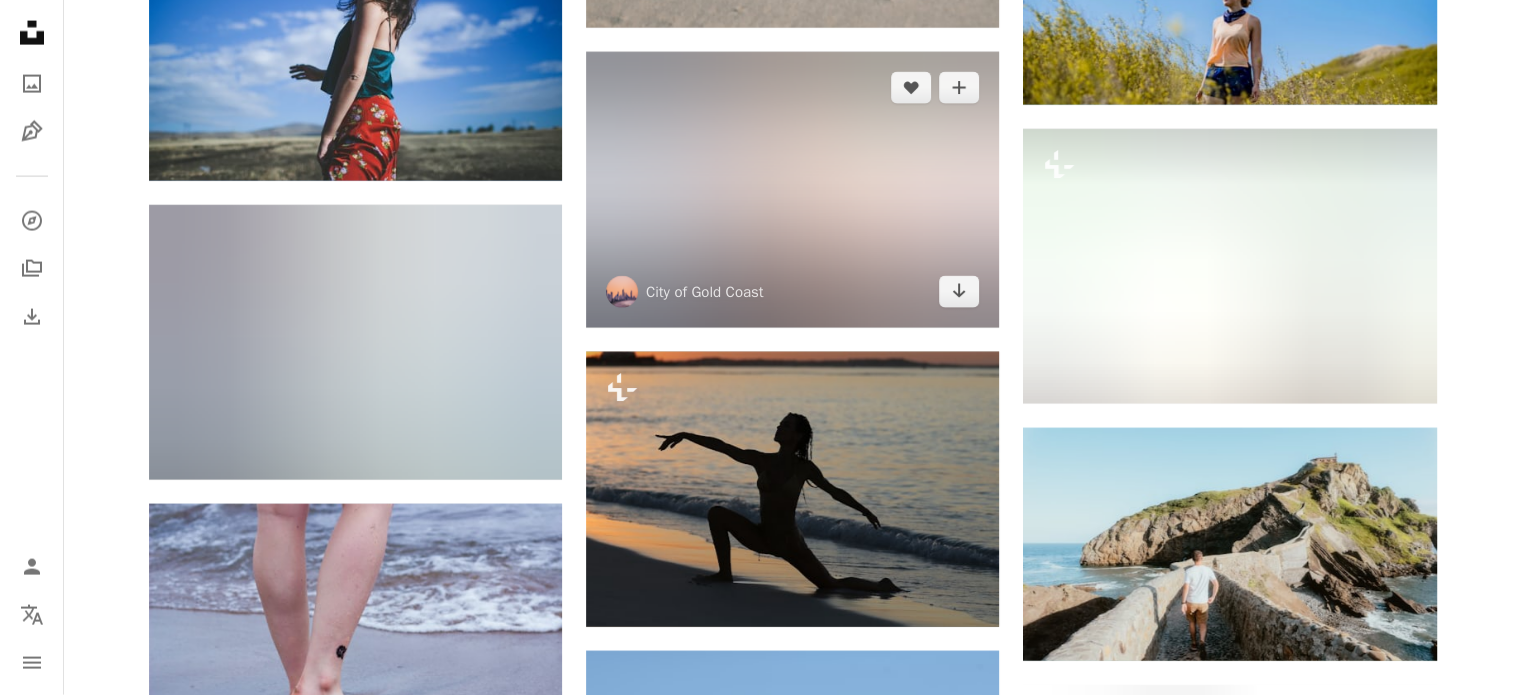 scroll, scrollTop: 35000, scrollLeft: 0, axis: vertical 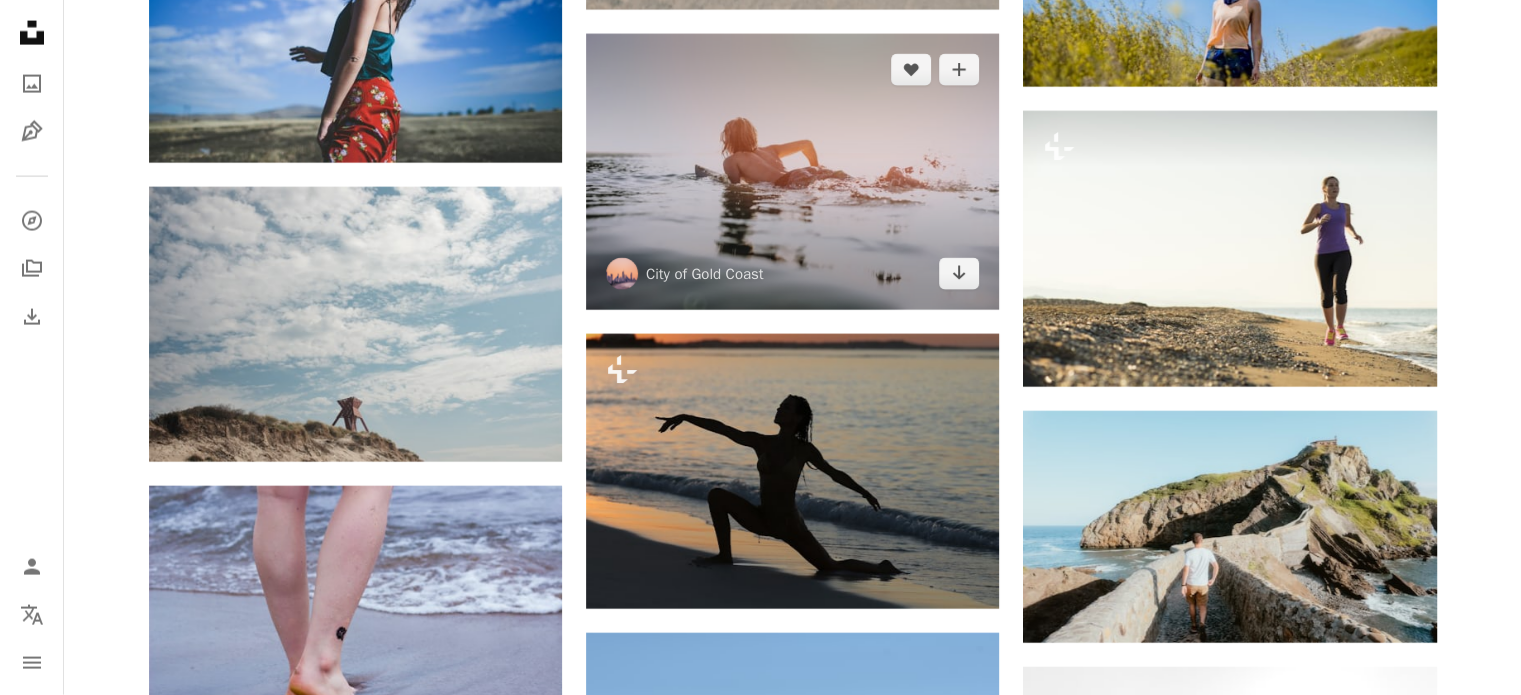 click at bounding box center (792, 171) 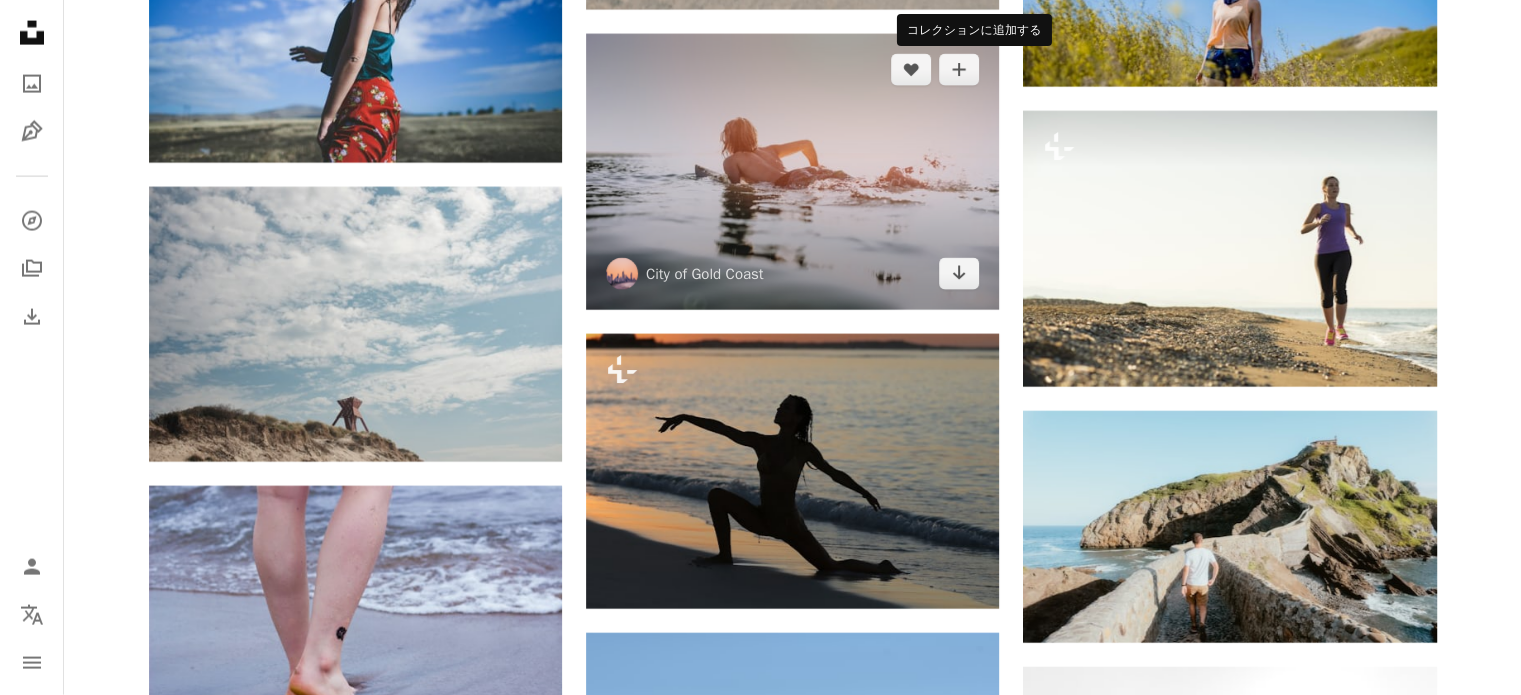 click on "A plus sign" 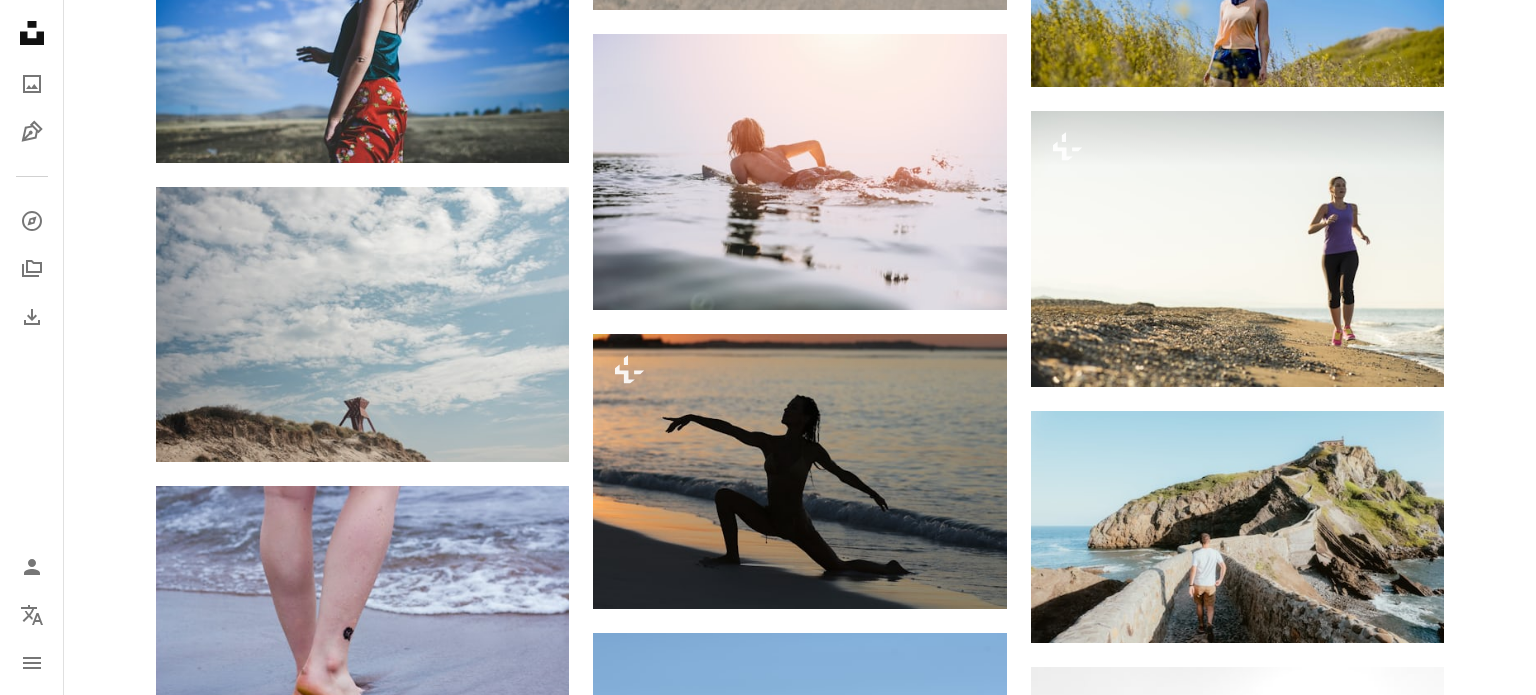 click on "An X shape" at bounding box center [20, 20] 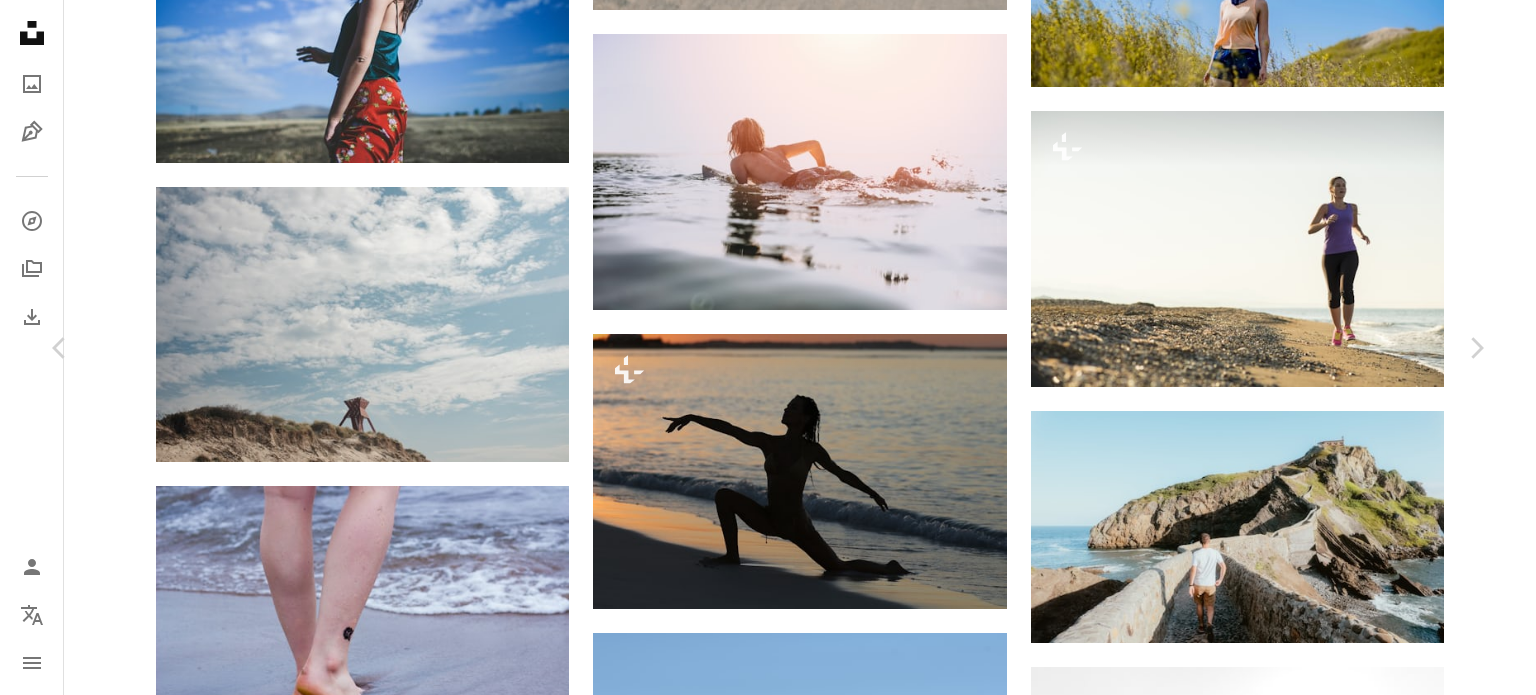 click on "An X shape" at bounding box center [20, 20] 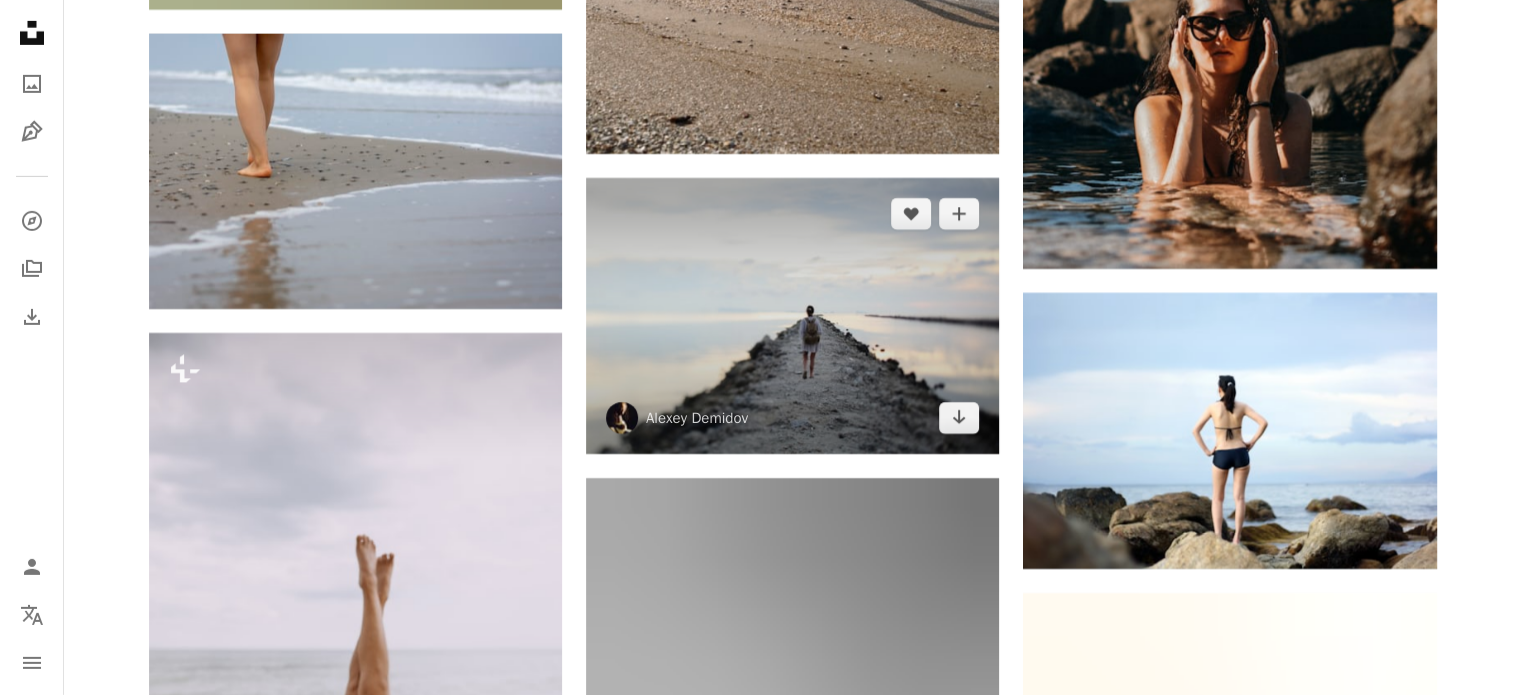 scroll, scrollTop: 52400, scrollLeft: 0, axis: vertical 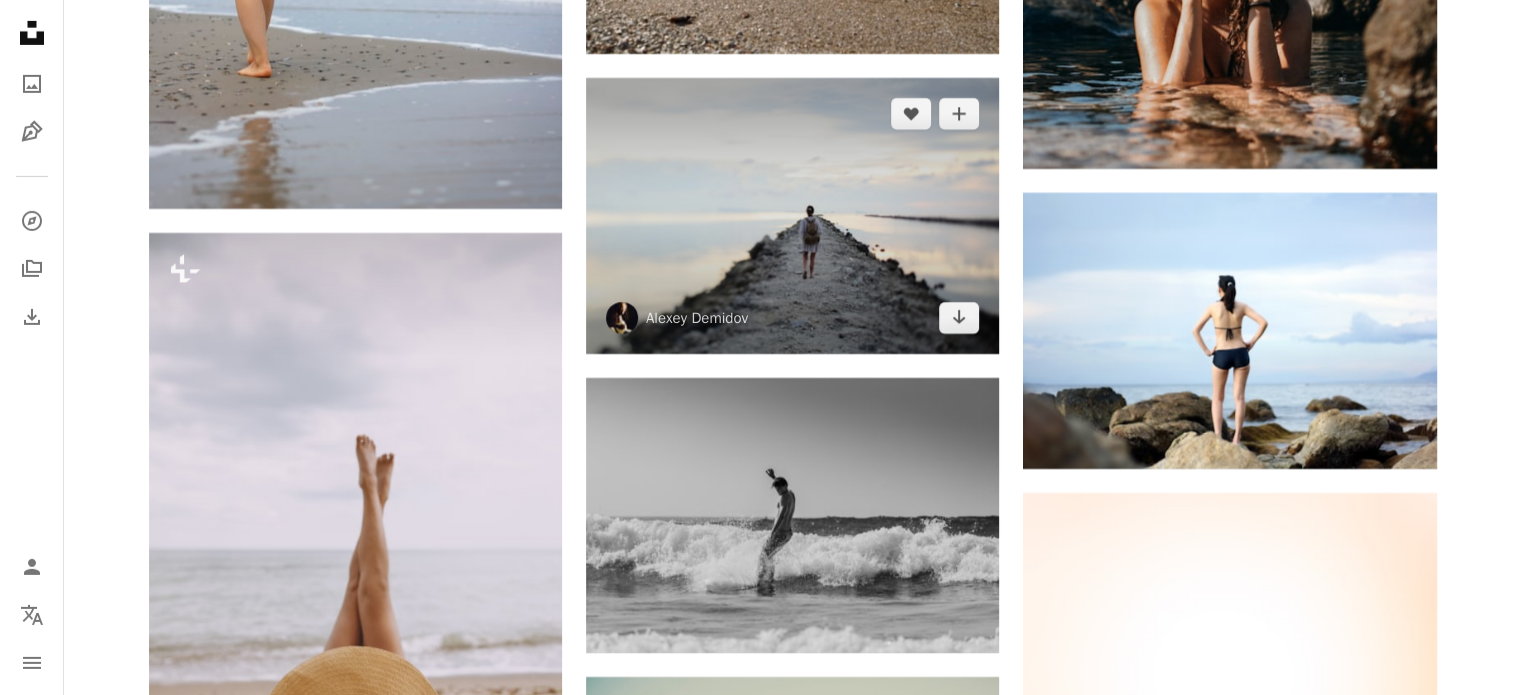 click at bounding box center (792, 215) 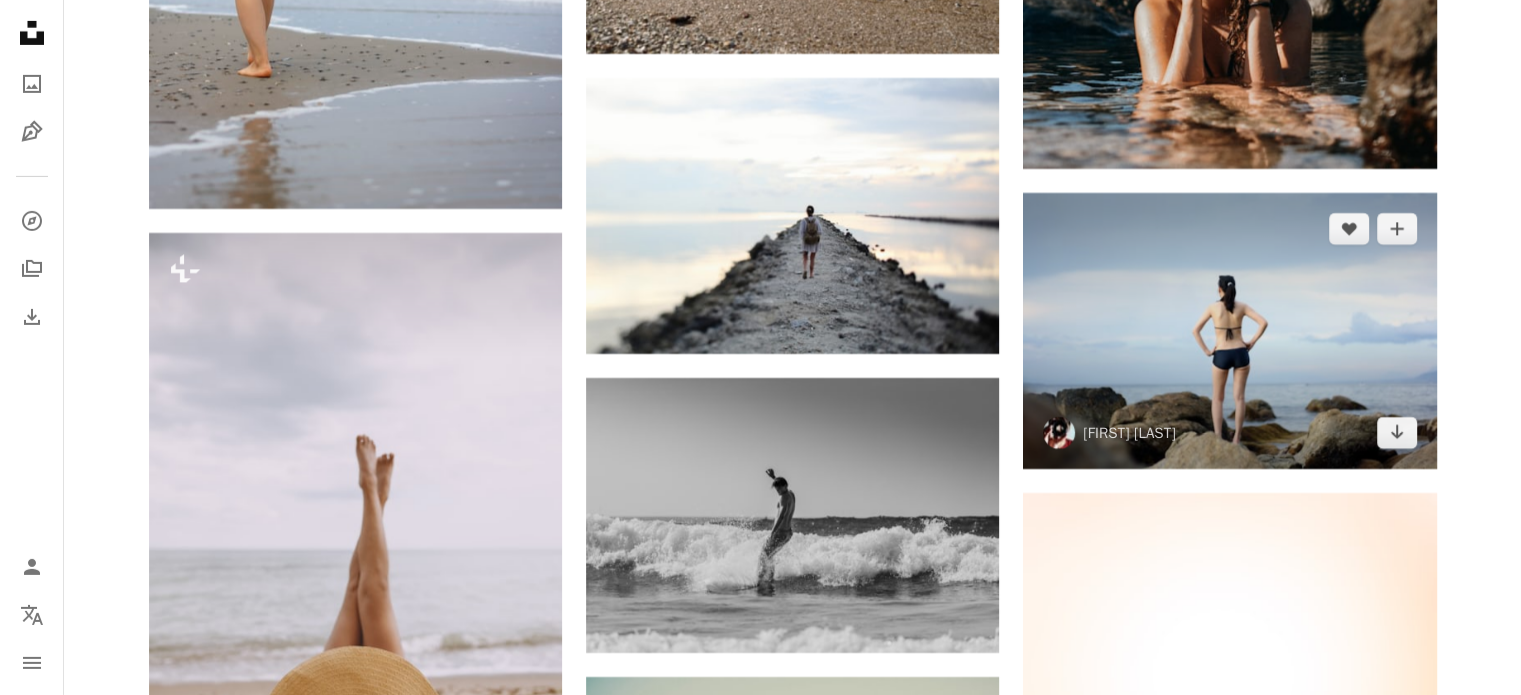 click on "A heart A plus sign [FIRST] [LAST] Arrow pointing down Plus sign for Unsplash+ A heart A plus sign [BRAND] Images Unsplash+ 向け A lock ダウンロード A heart A plus sign [FIRST] [LAST] Arrow pointing down A heart A plus sign [FIRST] [LAST] Arrow pointing down A heart A plus sign [FIRST] [LAST] Arrow pointing down Plus sign for Unsplash+ A heart A plus sign [BRAND] Unsplash+ 向け A lock ダウンロード A heart A plus sign [FIRST] [LAST] Arrow pointing down Plus sign for Unsplash+ A heart A plus sign [BRAND] Unsplash+ 向け A lock ダウンロード A heart A plus sign [FIRST] [LAST] Arrow pointing down A heart A plus sign [FIRST] [LAST] 案件受付中 A checkmark inside of a circle Arrow pointing down Plus sign for Unsplash+ A heart A plus sign [BRAND] Unsplash+ 向け A lock ダウンロード A heart A plus sign [FIRST] [LAST] 案件受付中 A checkmark inside of a circle [BRAND]" at bounding box center (793, -23329) 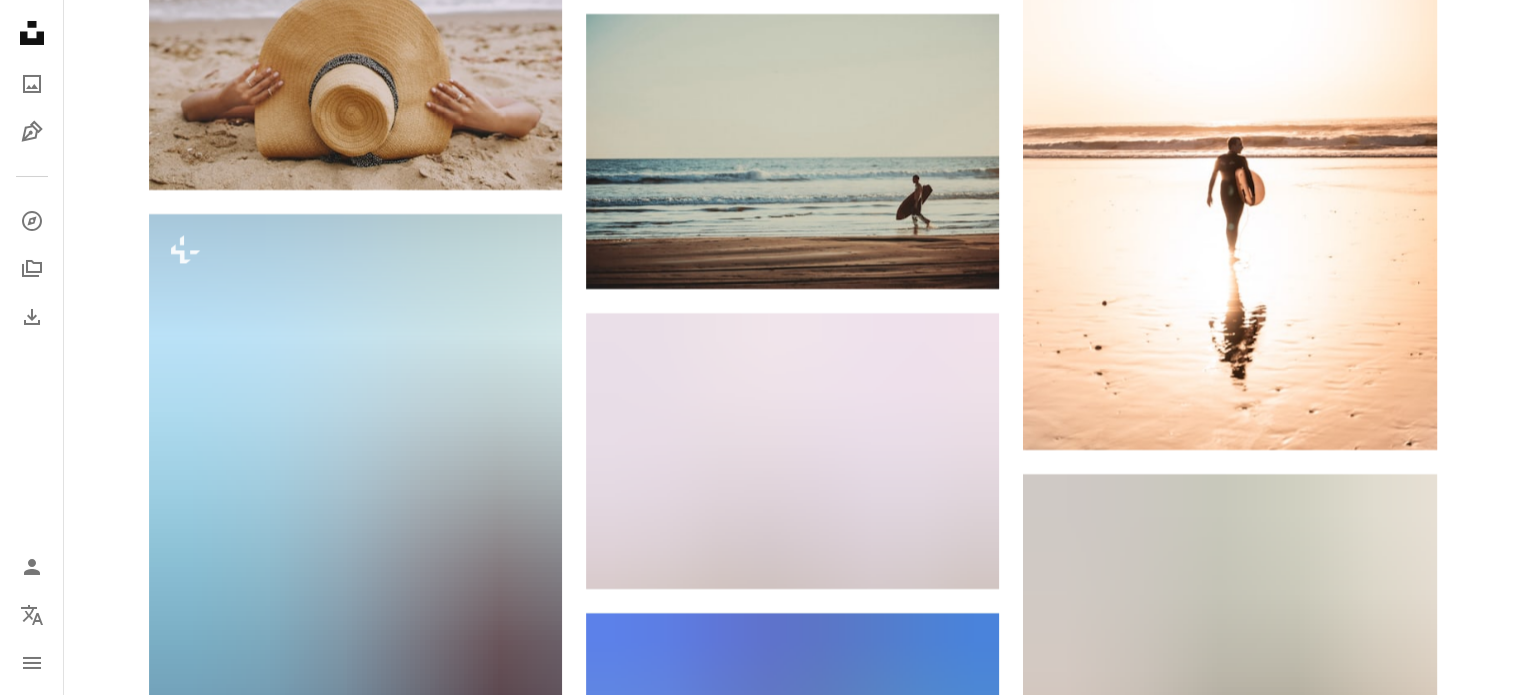 scroll, scrollTop: 53000, scrollLeft: 0, axis: vertical 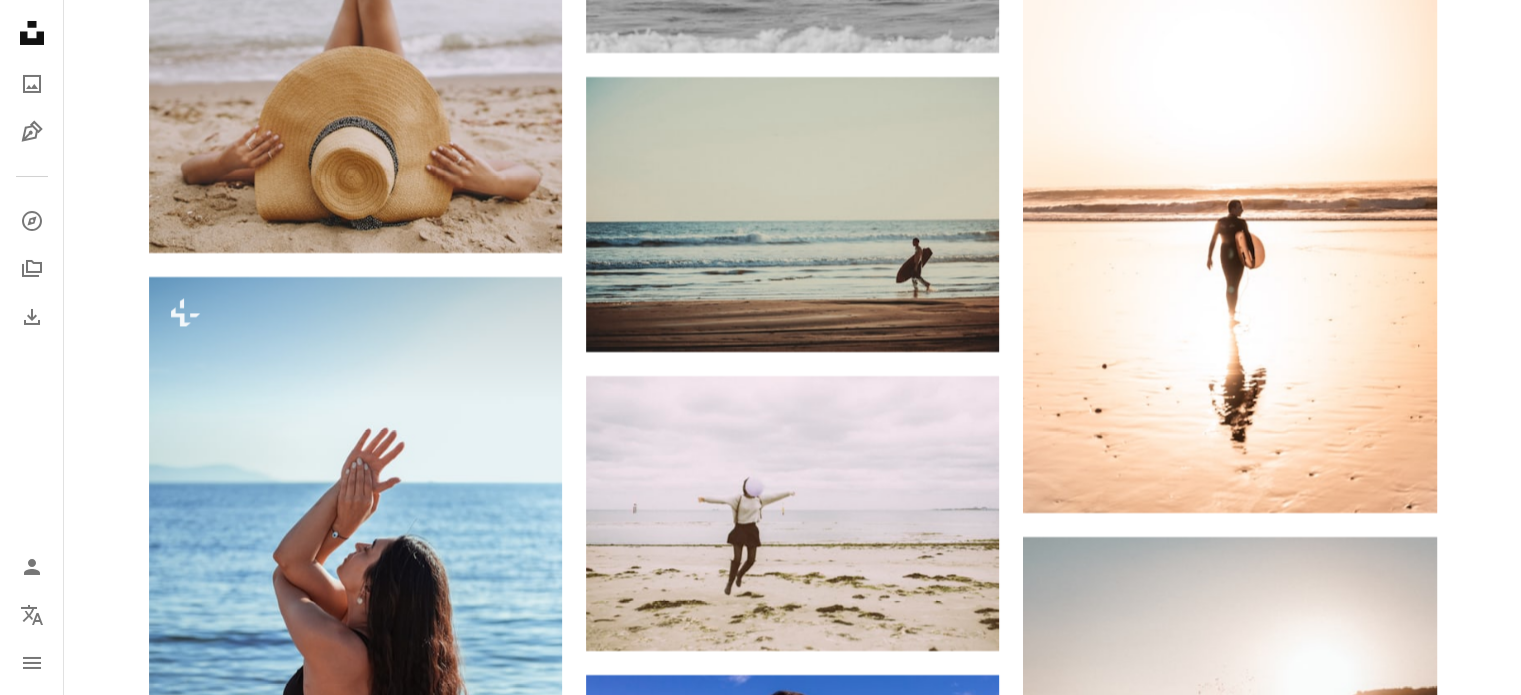 click on "海岸を走る女性 [FIRST] (@ahamblr)が撮影したこのフィート、足、裸足、人間の無料高解像度（HD）写真をダウンロードする Calendar outlined [DATE] に公開 Camera [BRAND], [BRAND] Safety Unsplashライセンス の下、無料で利用可能 フィート 足 裸足 人間 灰色 衣類 アパレル ショーツ パブリックドメインの写真 iStockでプレミアム関連写真を閲覧する  |  コード：UNSPLASH20で20%オフ iStockでもっと見る  ↗ 関連イメージ A heart A plus sign [FIRST] [LAST] Arrow pointing down Plus sign for Unsplash+ A heart A plus sign [BRAND] Unsplash+ 向け A lock ダウンロード A heart A plus sign [FIRST] [LAST] Arrow pointing down A heart A plus sign [FIRST] [LAST]" at bounding box center (792, -24608) 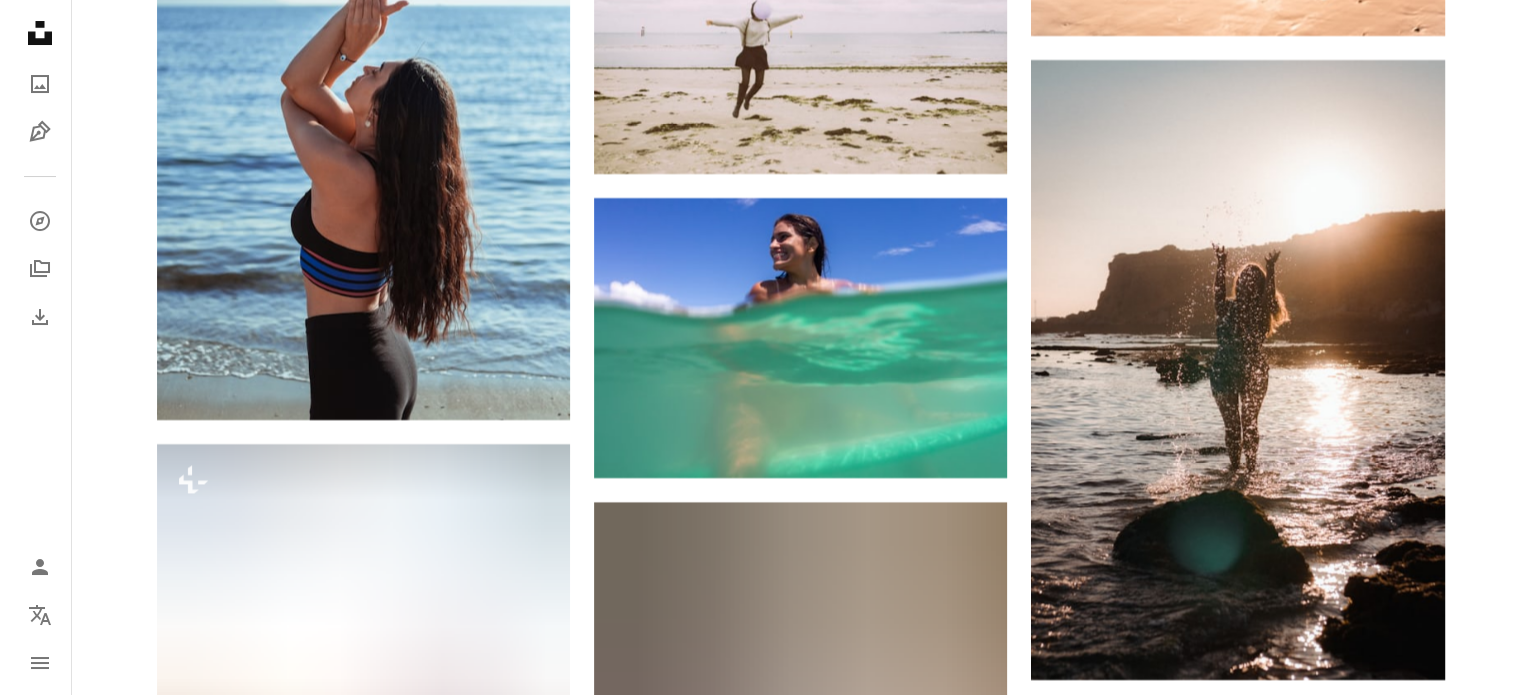 scroll, scrollTop: 53500, scrollLeft: 0, axis: vertical 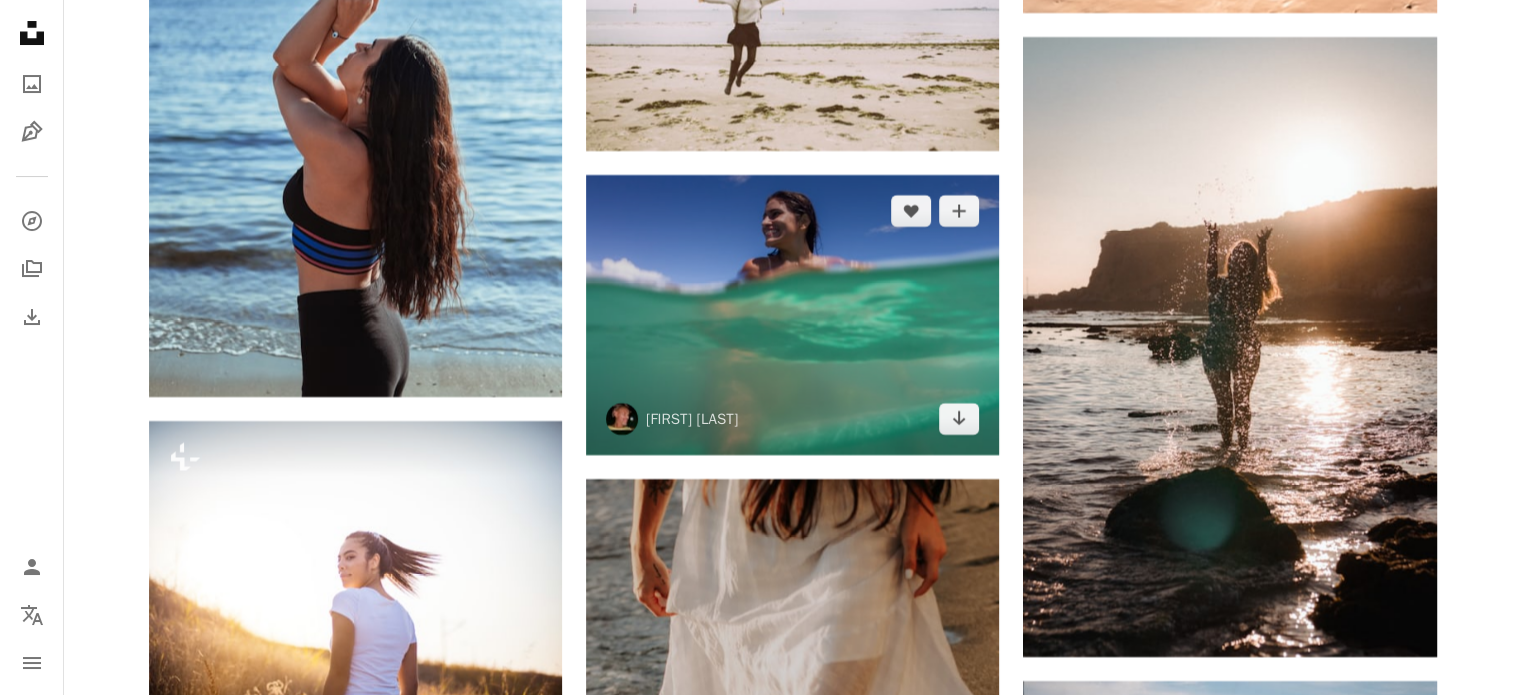 click at bounding box center [792, 314] 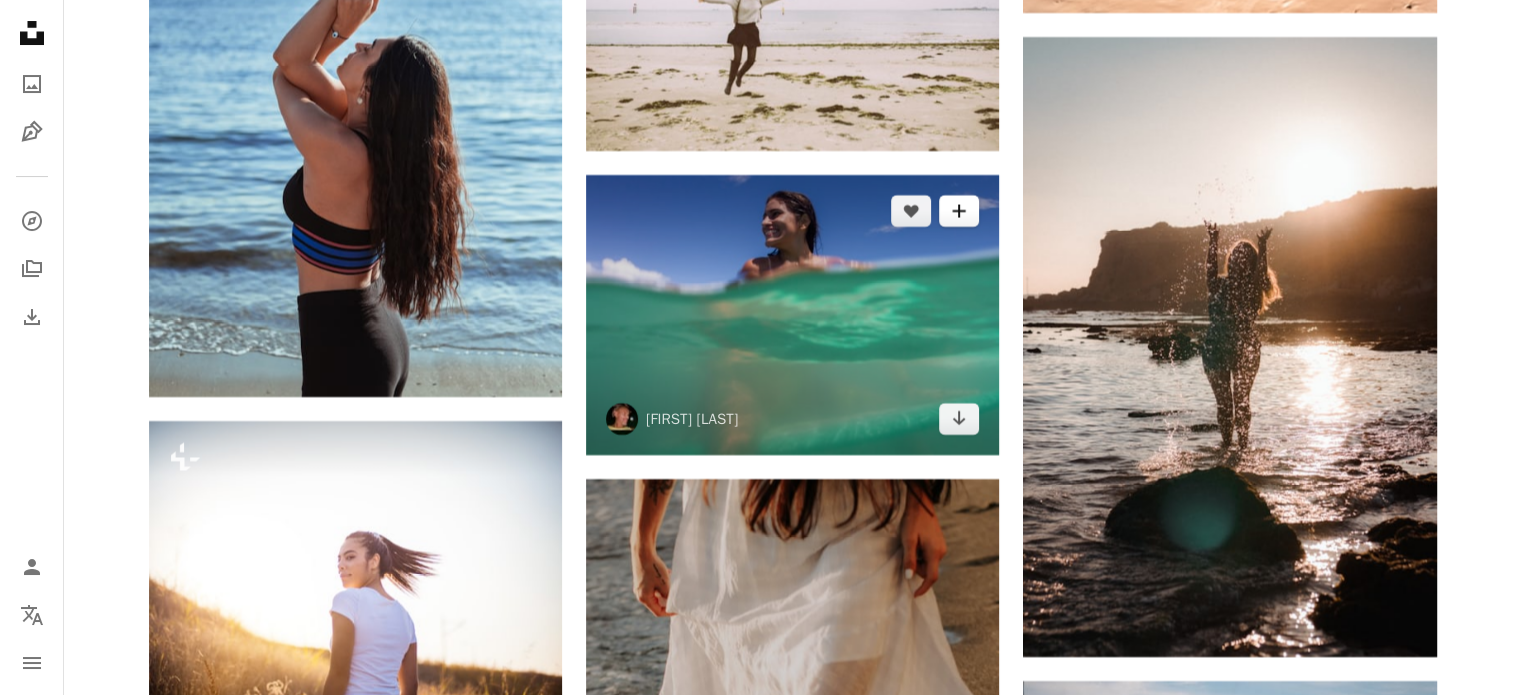click on "A plus sign" at bounding box center [959, 211] 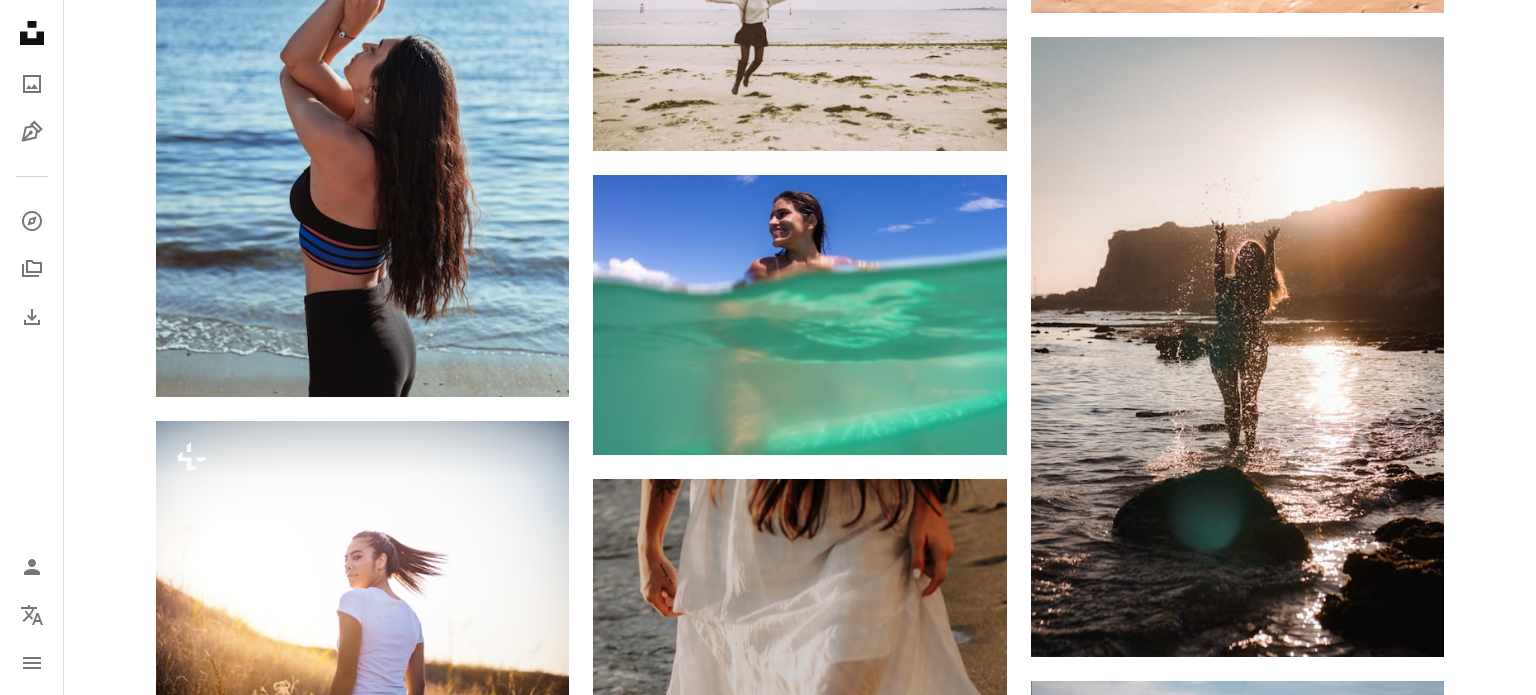 click at bounding box center [908, 3439] 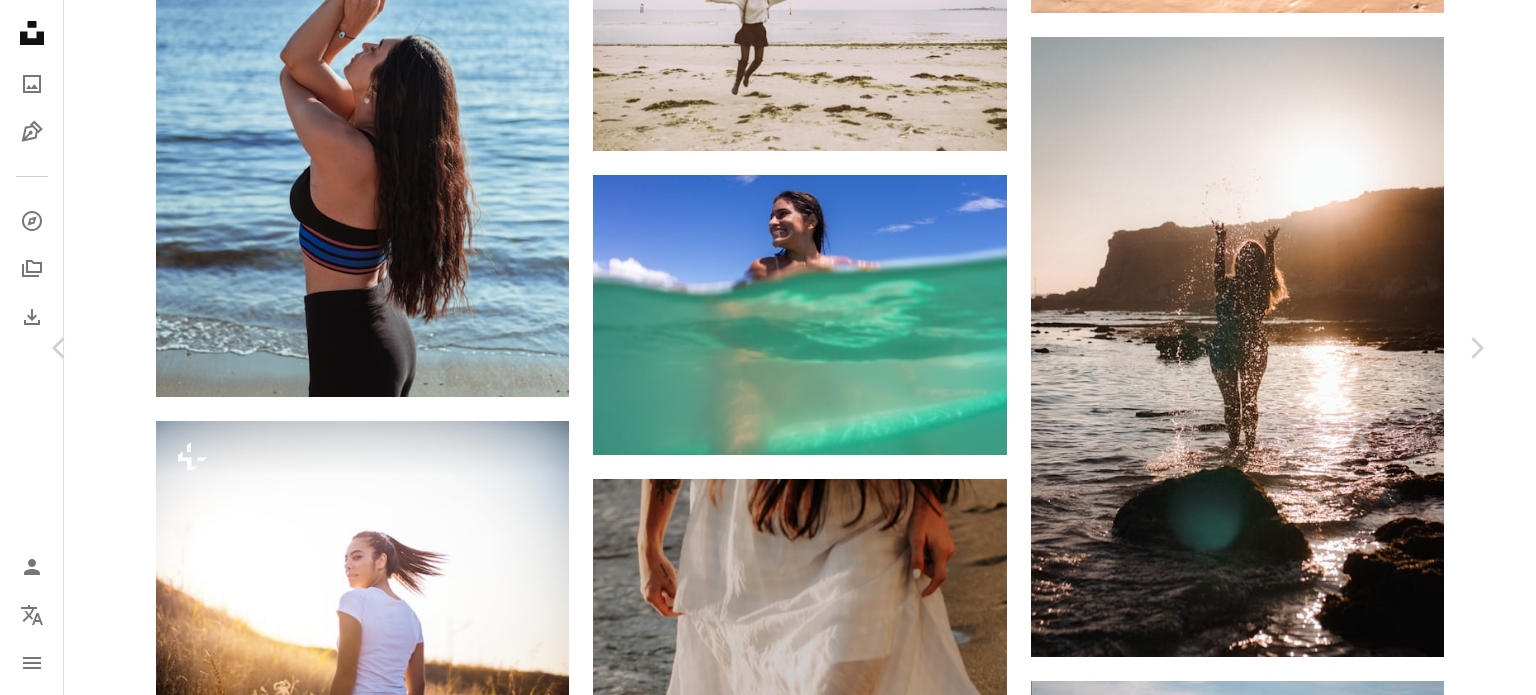 click on "An X shape" at bounding box center [20, 20] 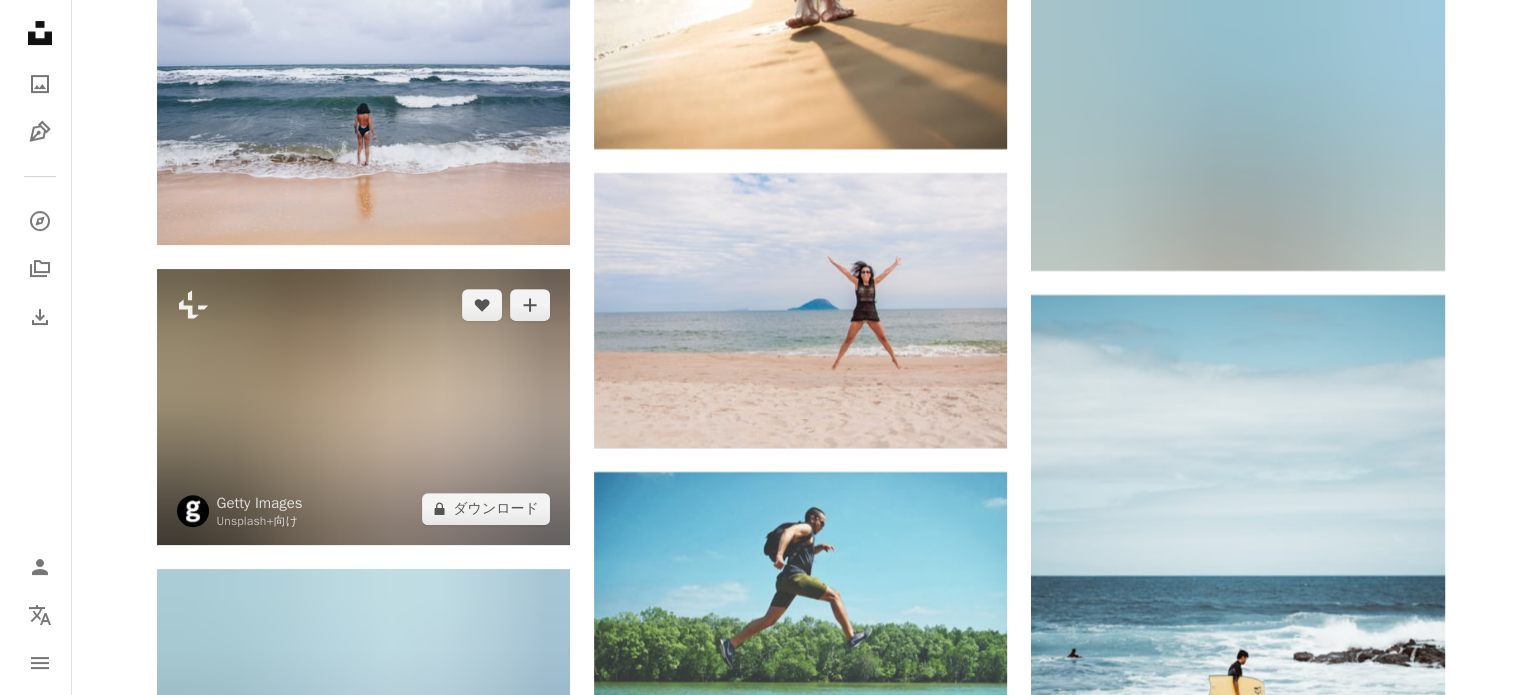 scroll, scrollTop: 61500, scrollLeft: 0, axis: vertical 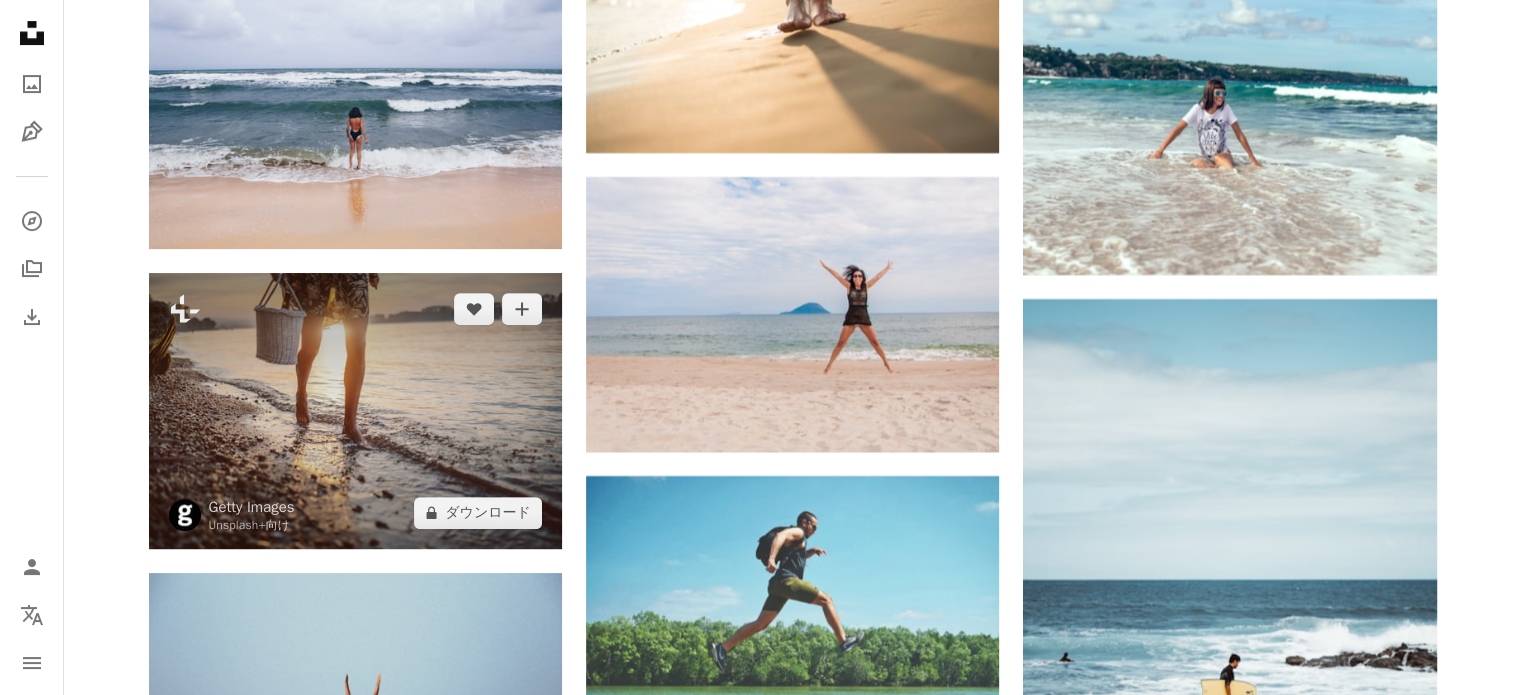click at bounding box center (355, 410) 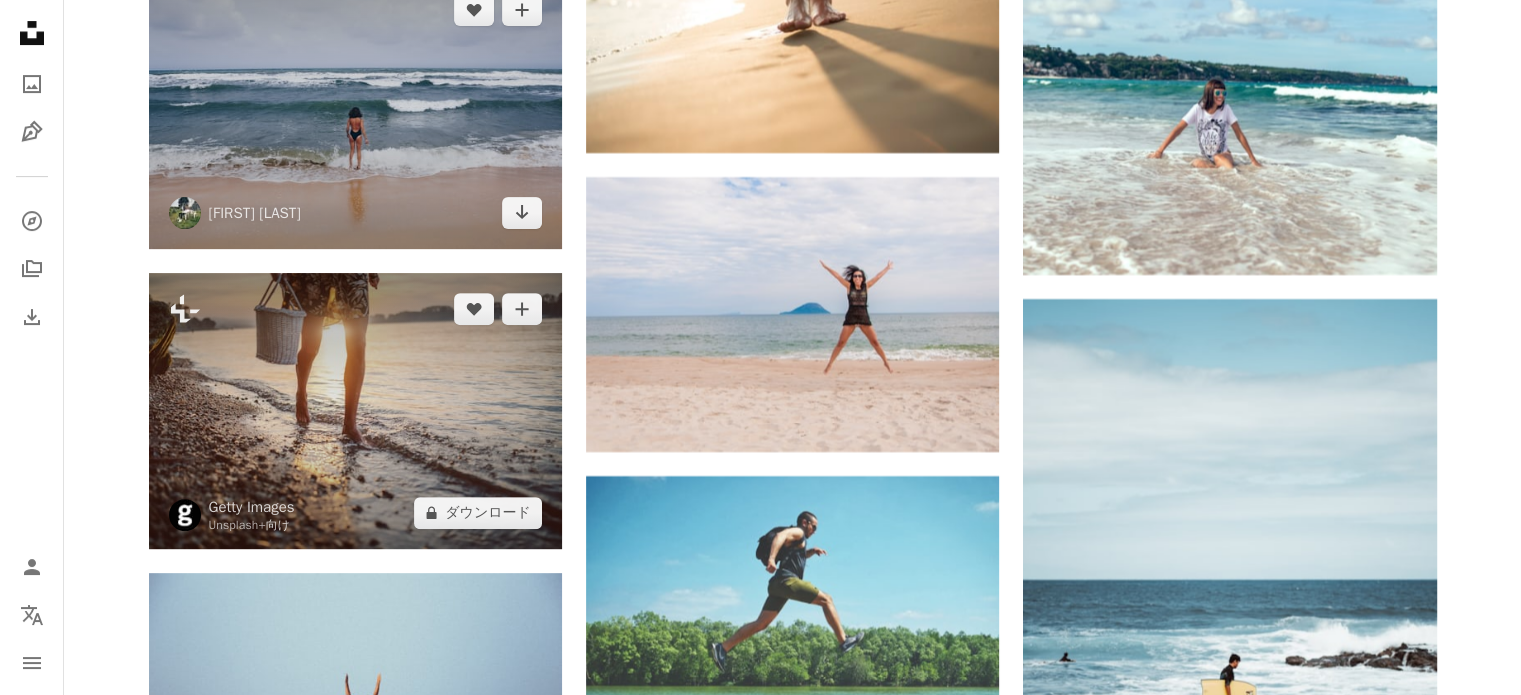 click on "A plus sign" 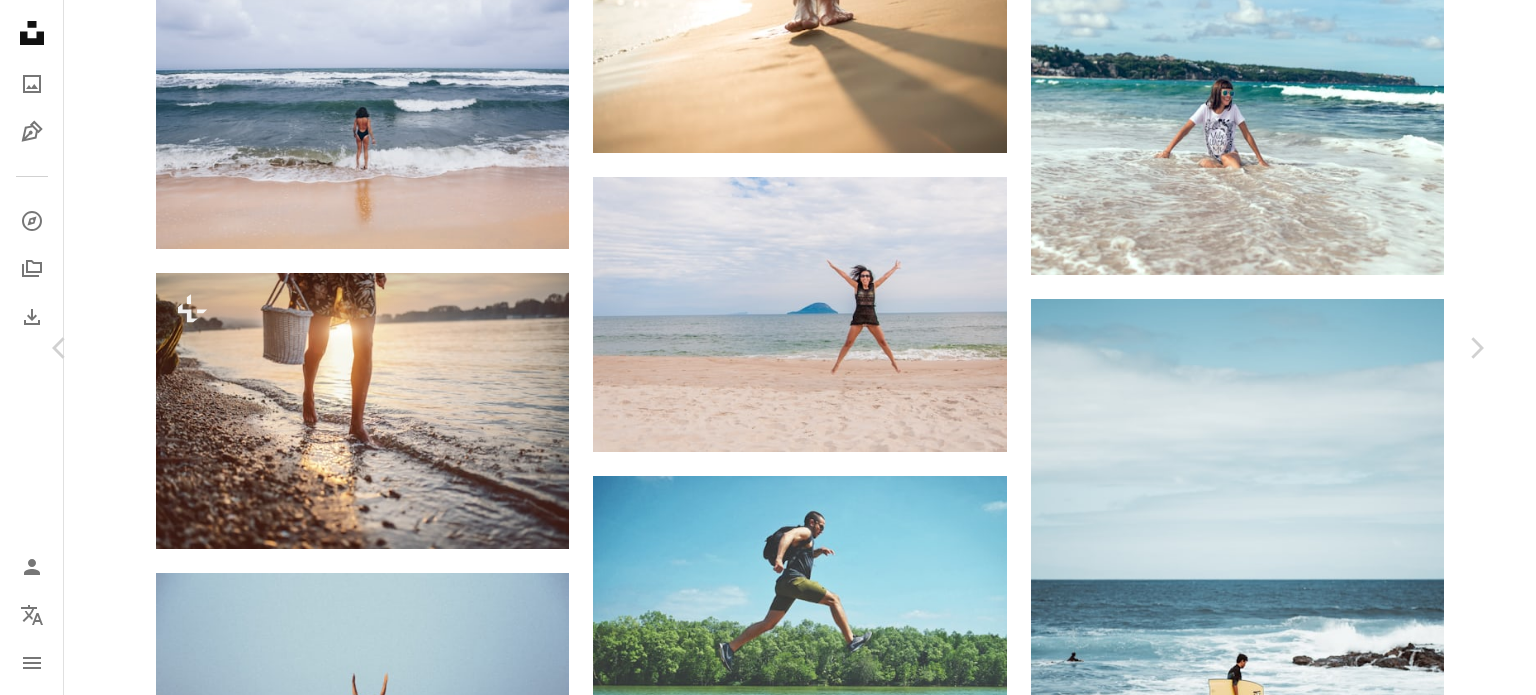 click on "An X shape" at bounding box center [20, 20] 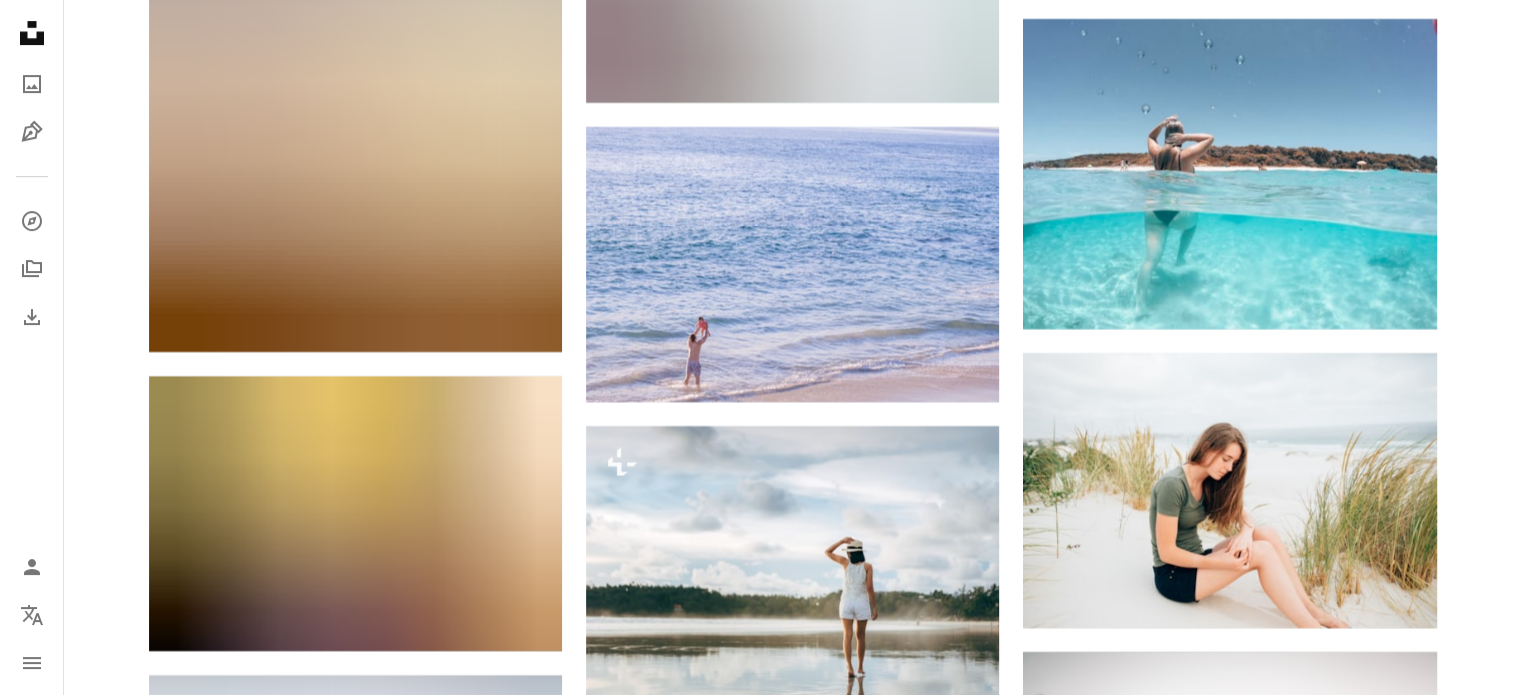 scroll, scrollTop: 69426, scrollLeft: 0, axis: vertical 